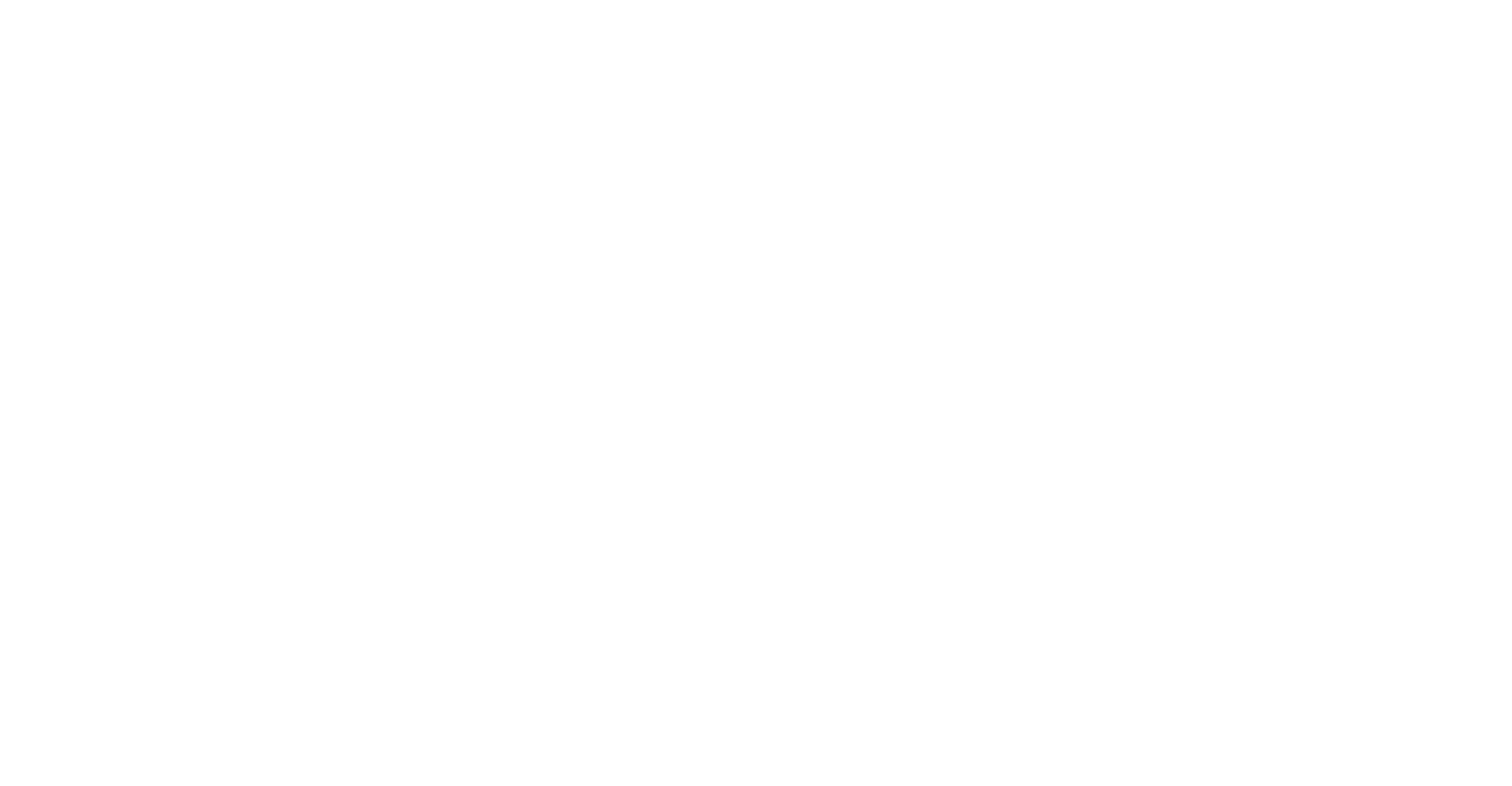 scroll, scrollTop: 0, scrollLeft: 0, axis: both 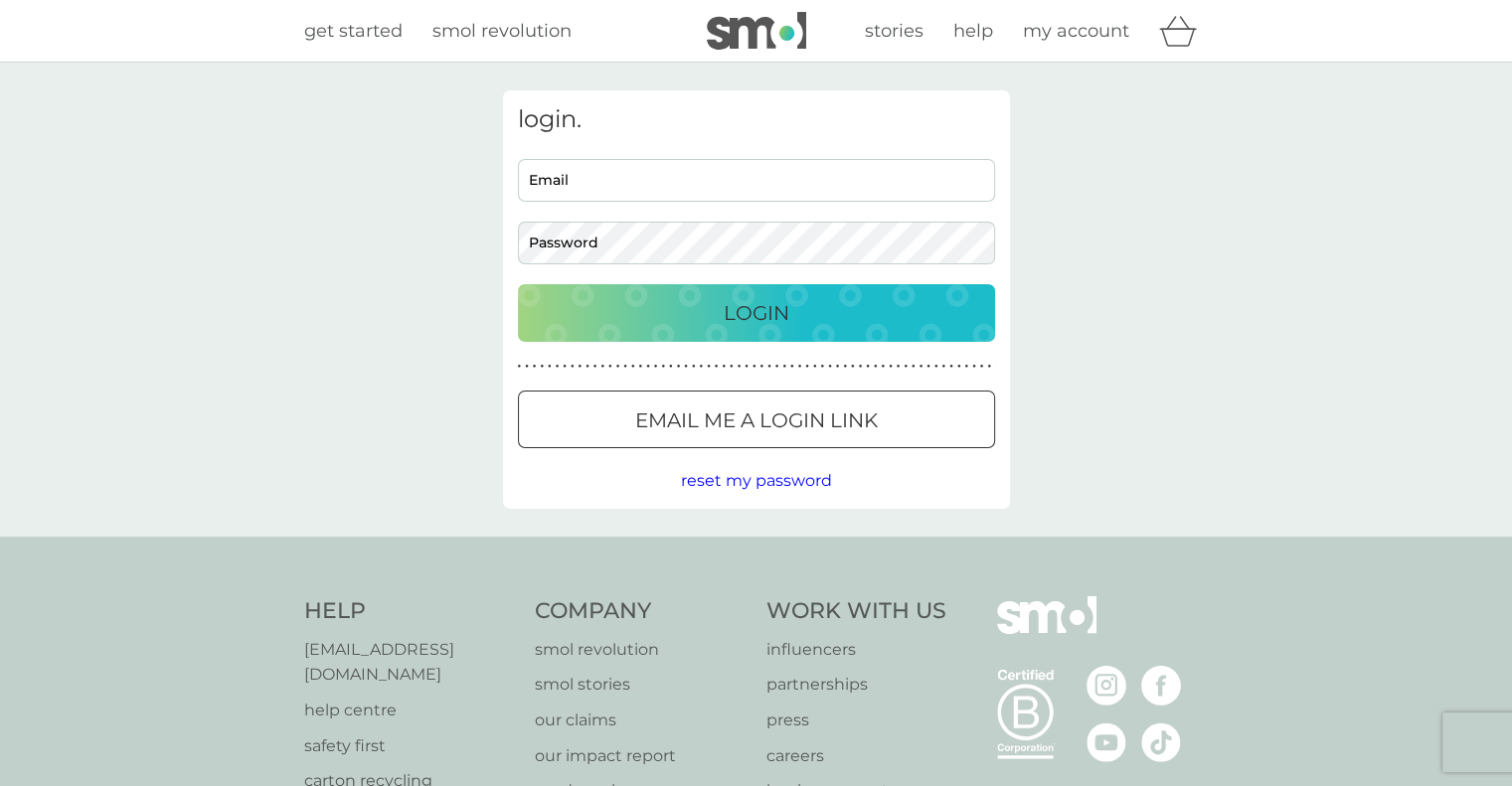 click on "Email" at bounding box center (756, 180) 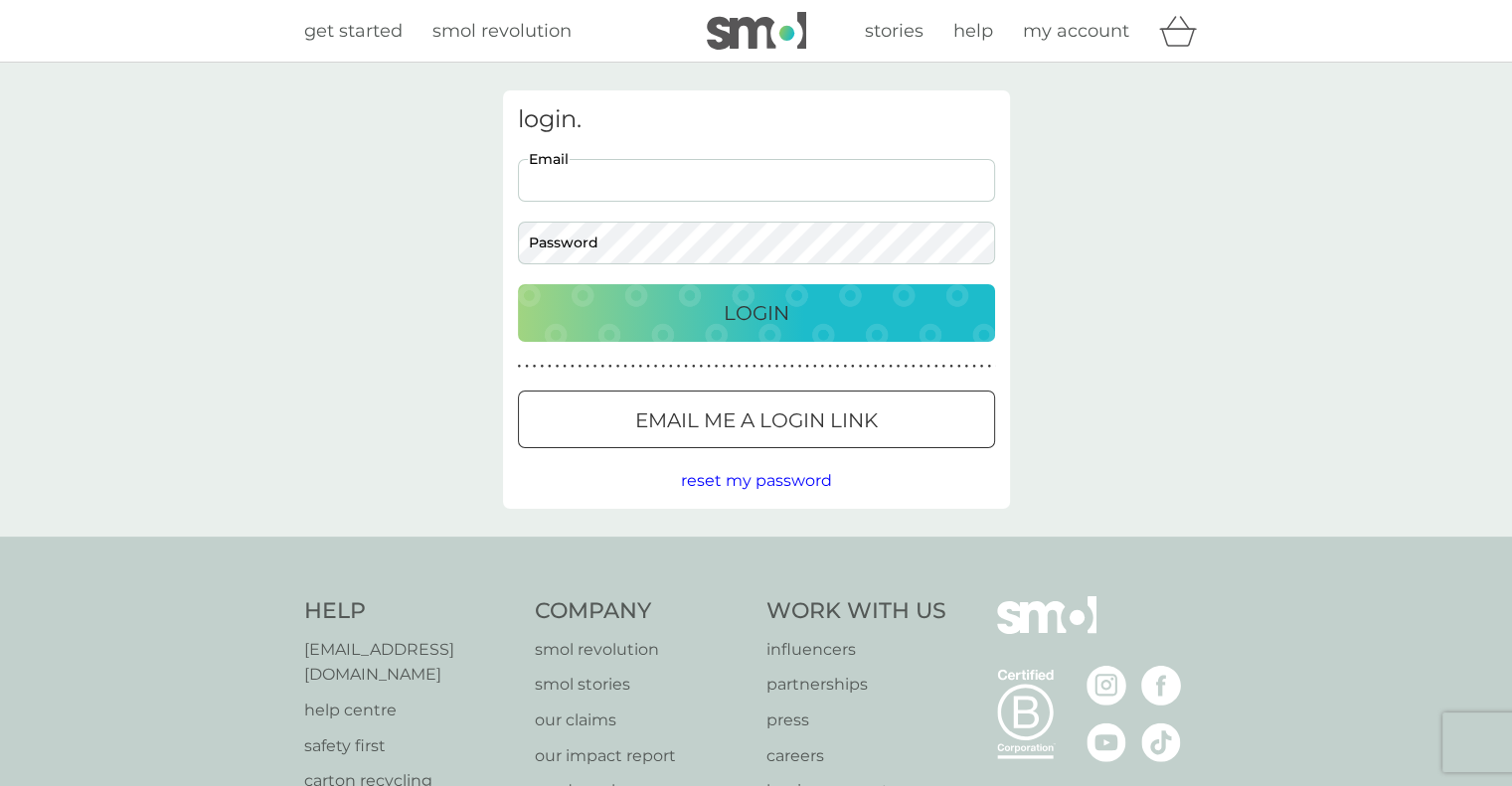 scroll, scrollTop: 0, scrollLeft: 0, axis: both 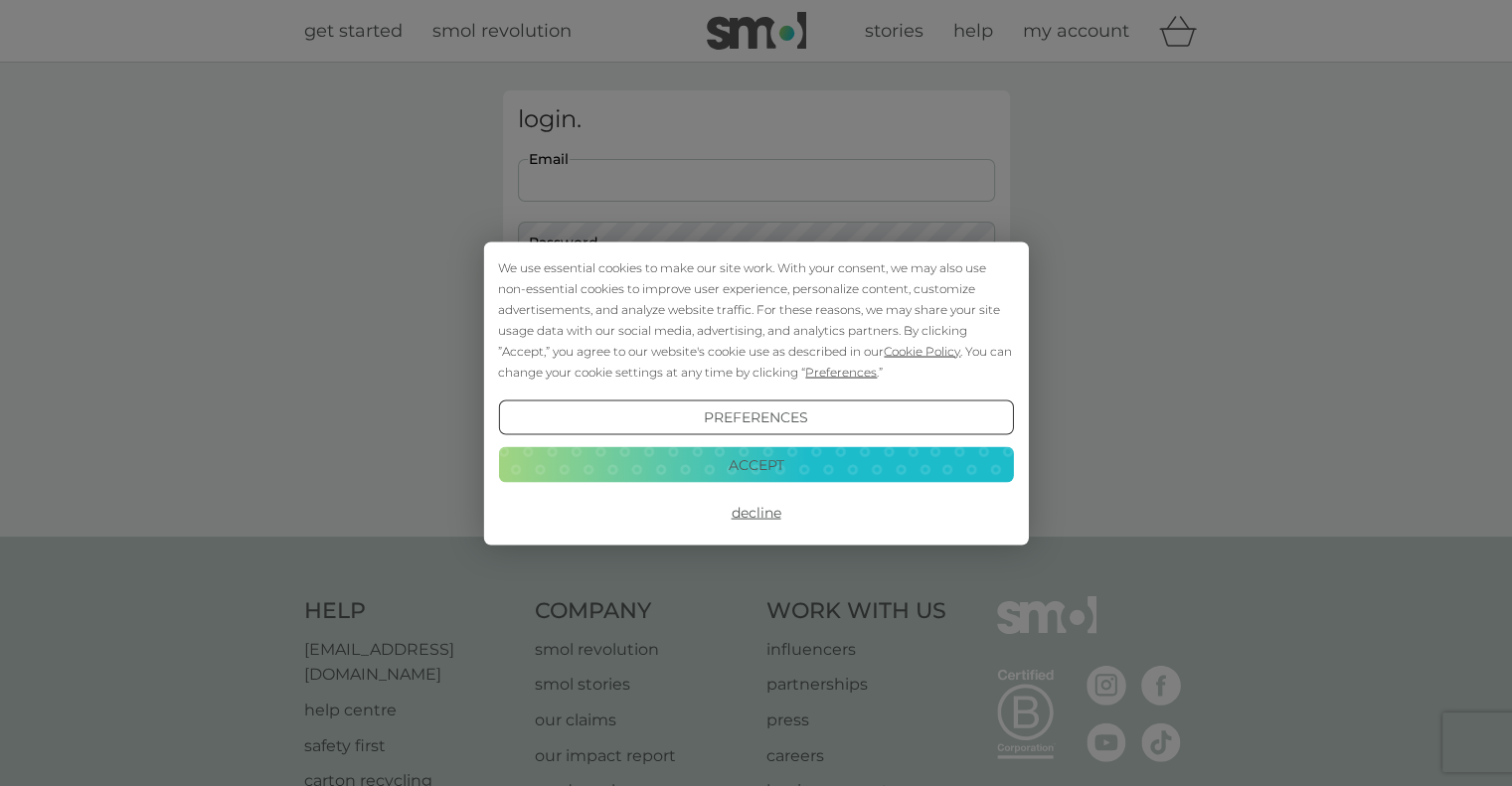 type on "sueandrich1997@yahoo.co.uk" 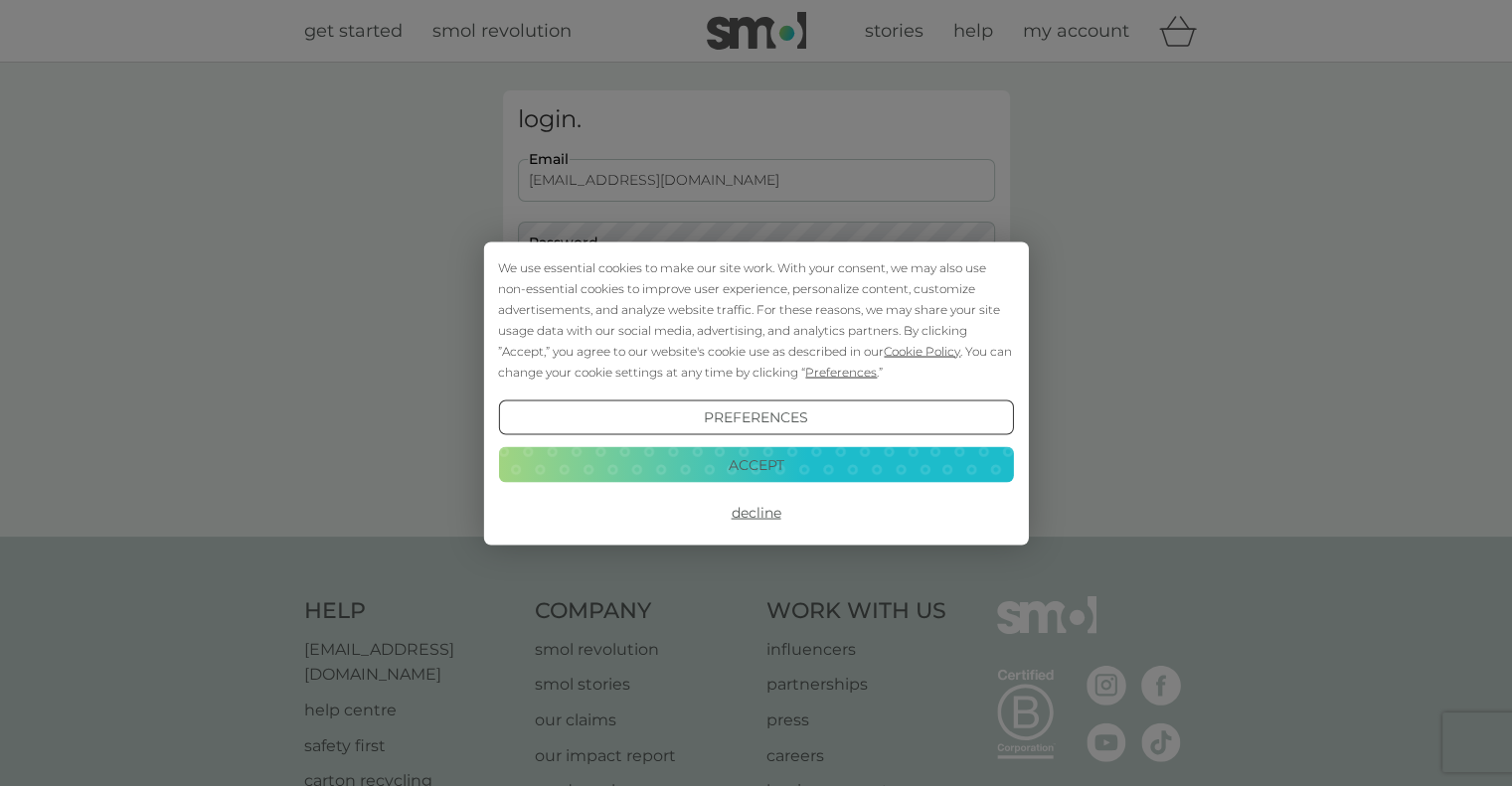 click on "We use essential cookies to make our site work. With your consent, we may also use non-essential cookies to improve user experience, personalize content, customize advertisements, and analyze website traffic. For these reasons, we may share your site usage data with our social media, advertising, and analytics partners. By clicking ”Accept,” you agree to our website's cookie use as described in our  Cookie Policy . You can change your cookie settings at any time by clicking “ Preferences .” Preferences Decline Accept" at bounding box center [756, 393] 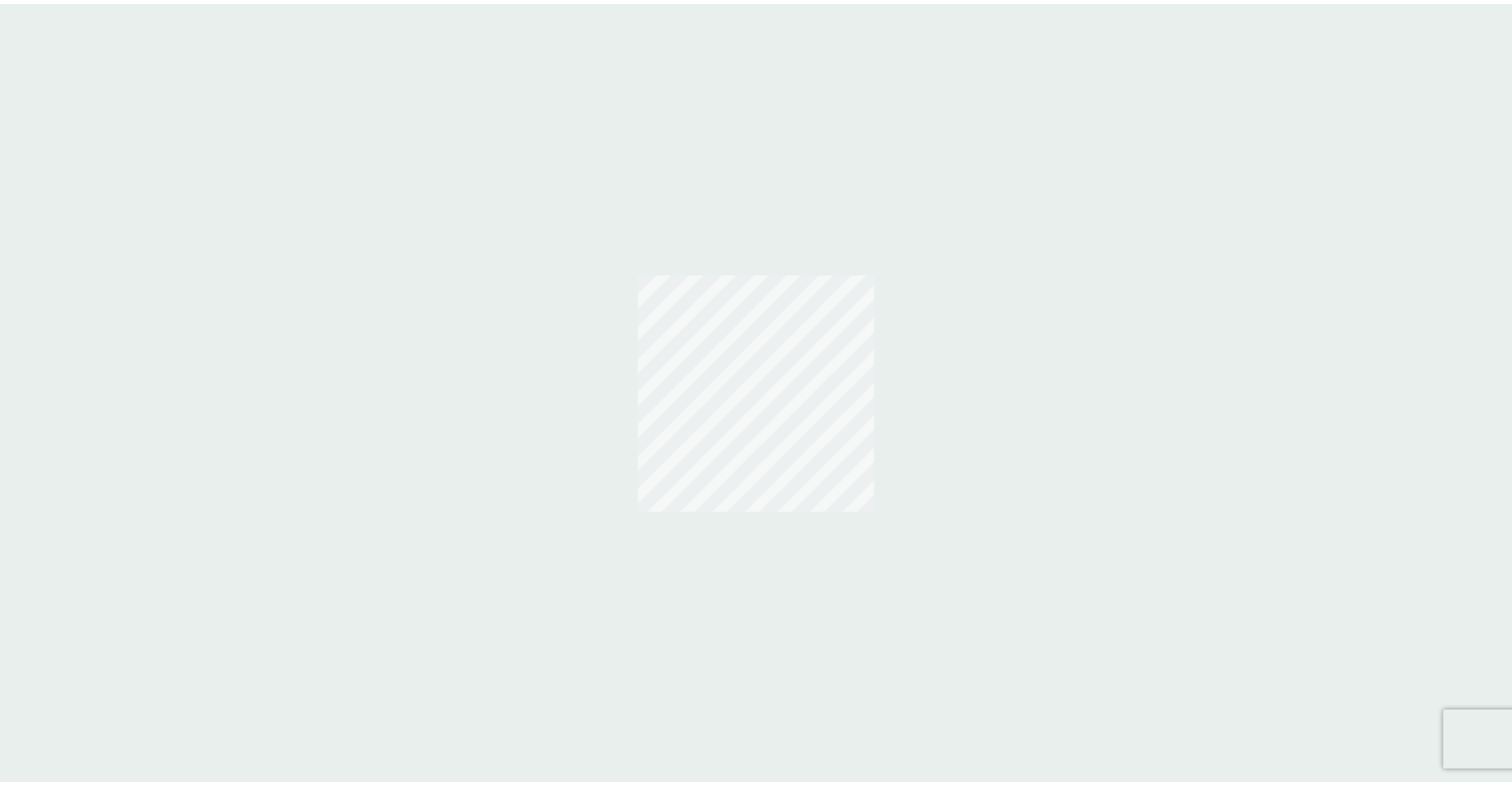 scroll, scrollTop: 0, scrollLeft: 0, axis: both 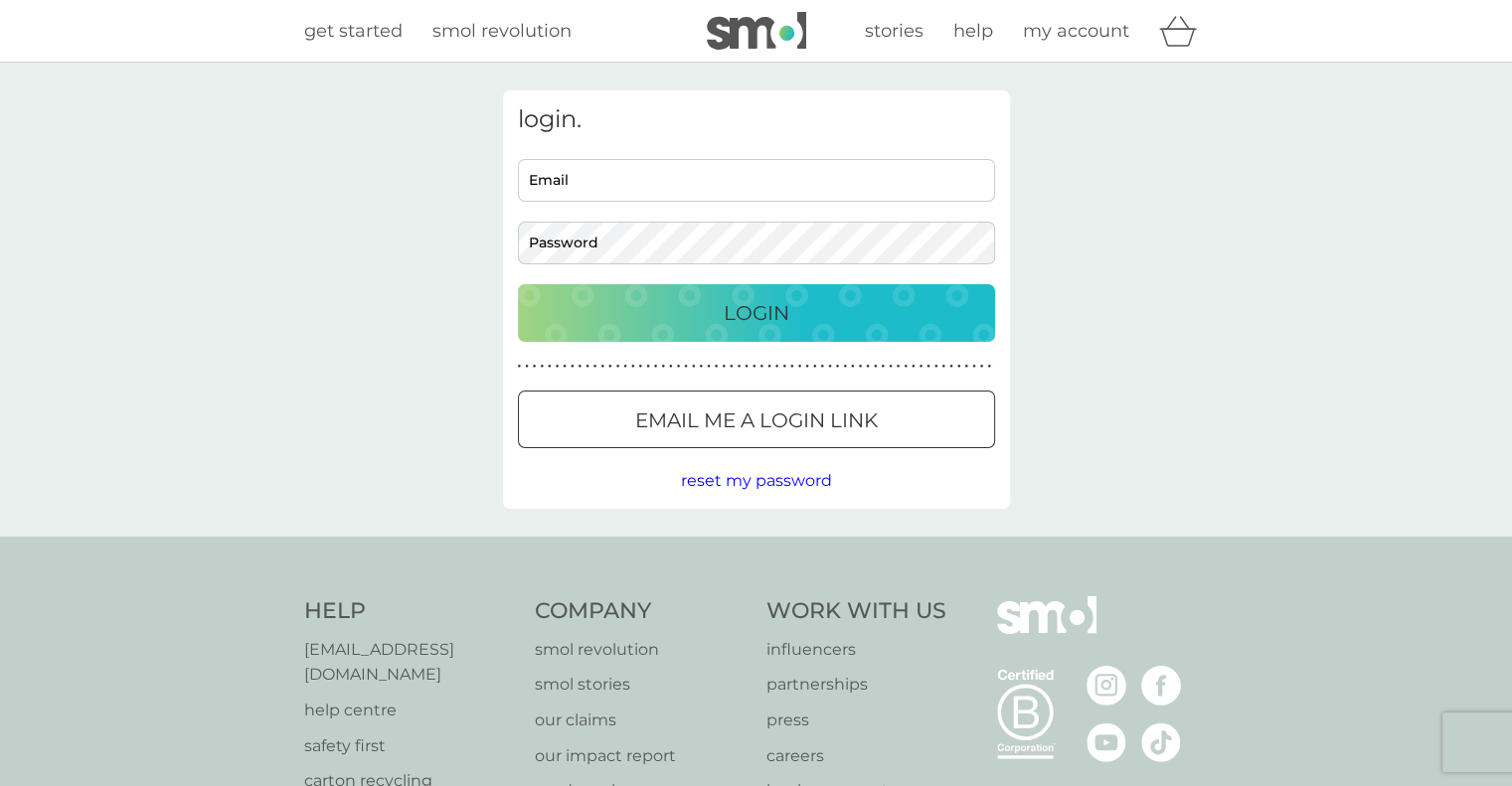 click on "Email" at bounding box center [756, 180] 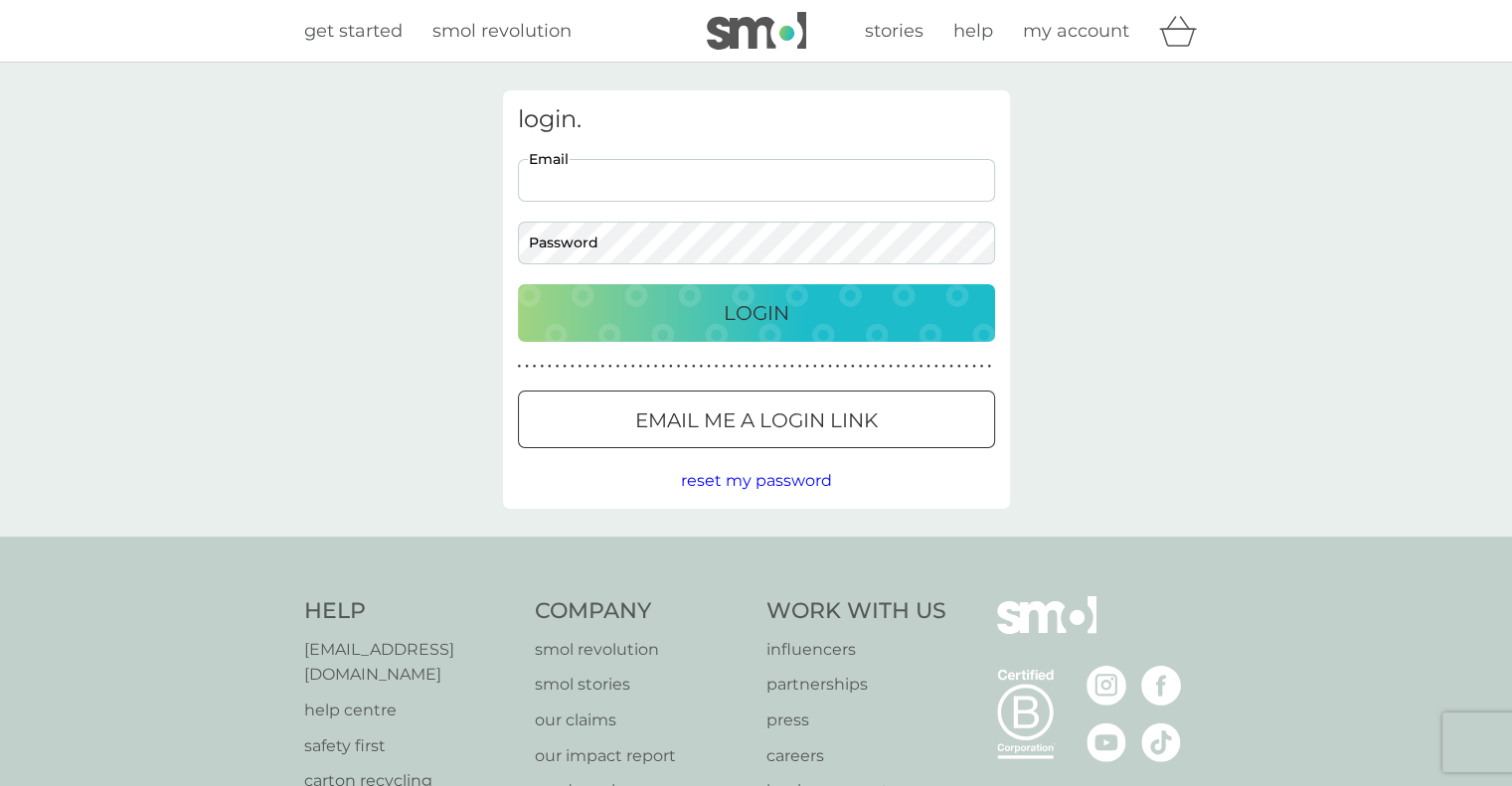 type on "[EMAIL_ADDRESS][DOMAIN_NAME]" 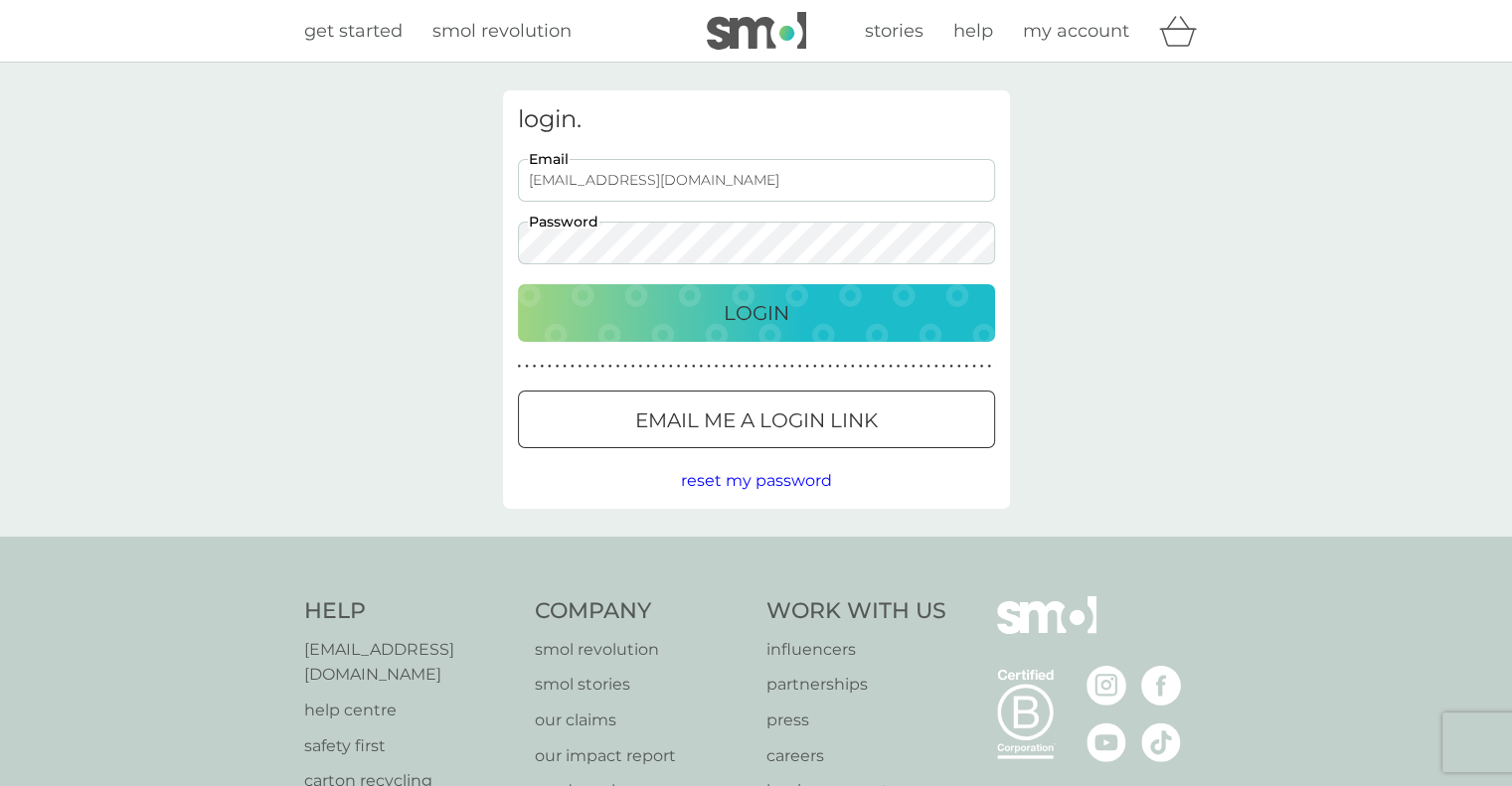 click on "Login" at bounding box center [756, 313] 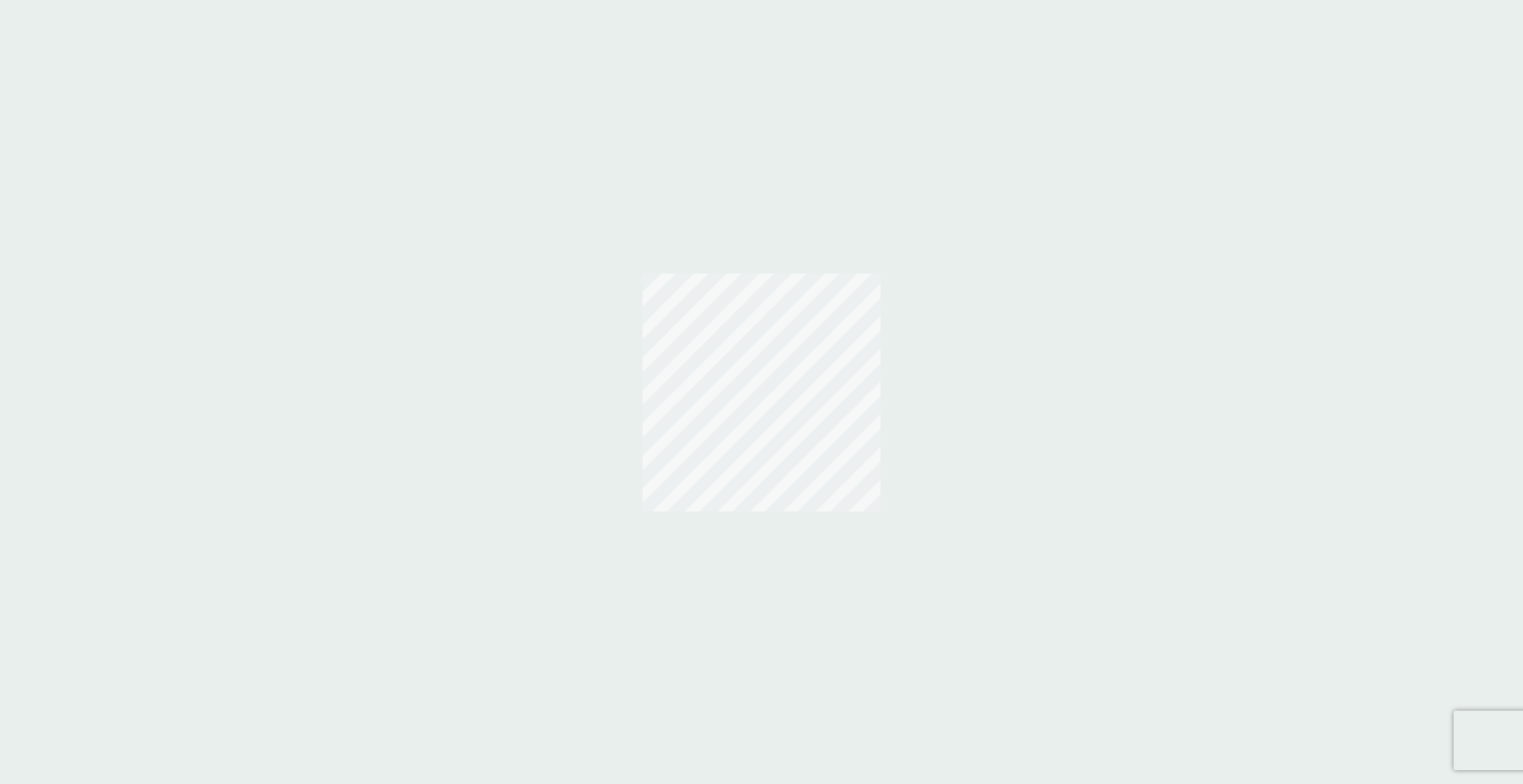 scroll, scrollTop: 0, scrollLeft: 0, axis: both 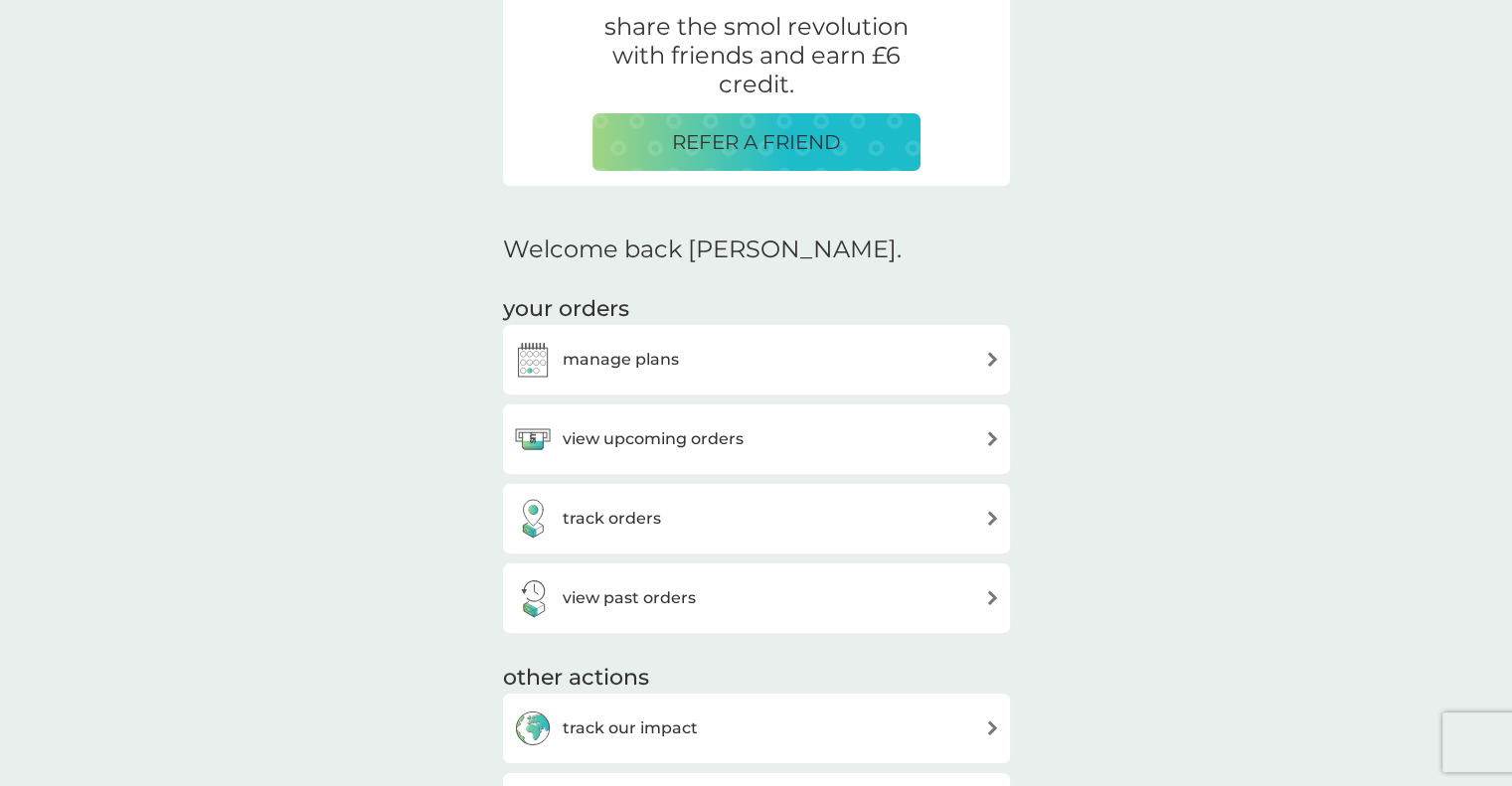 click on "view past orders" at bounding box center [629, 598] 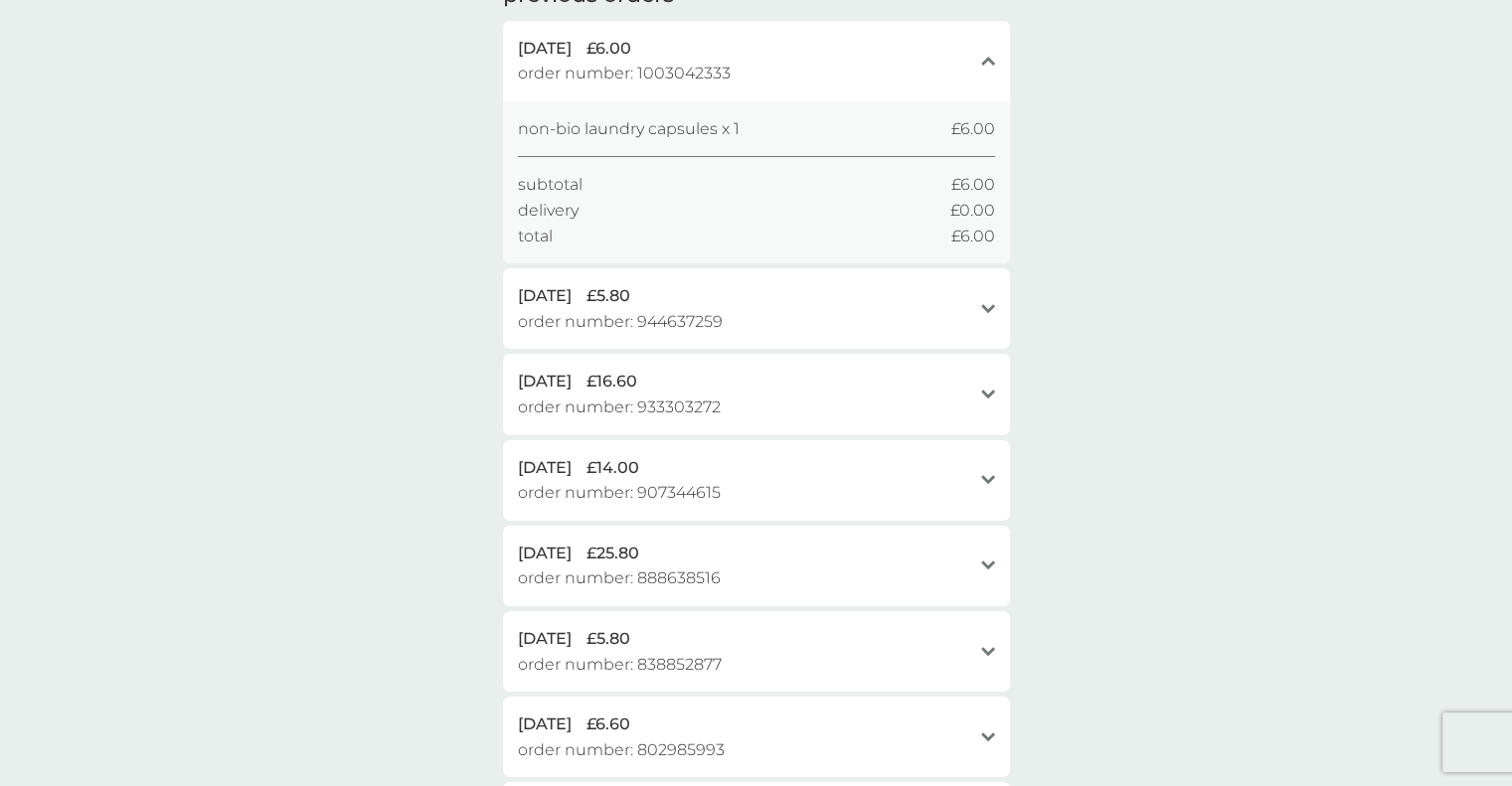 scroll, scrollTop: 199, scrollLeft: 0, axis: vertical 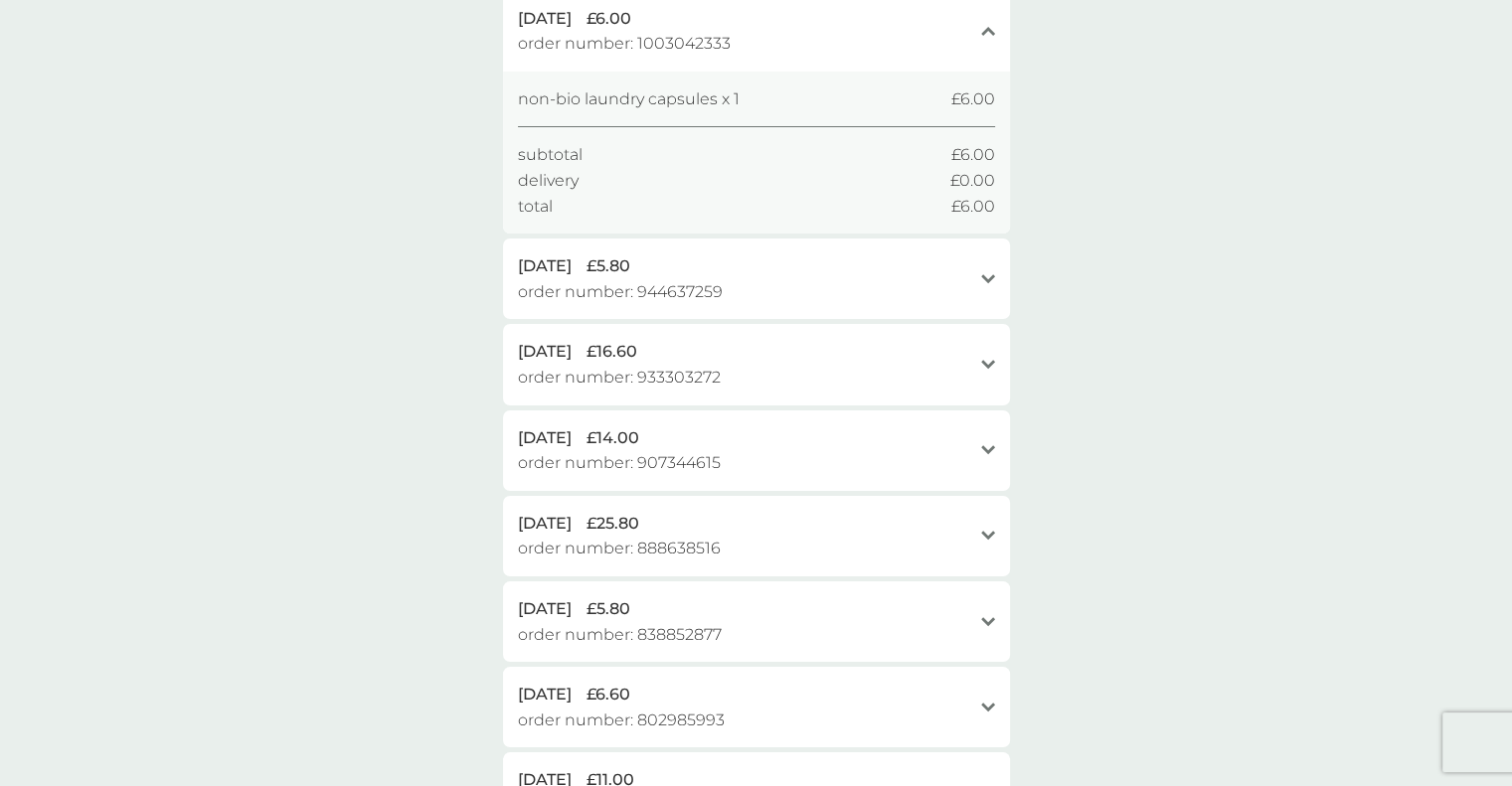 click on "order number:   907344615" at bounding box center [619, 463] 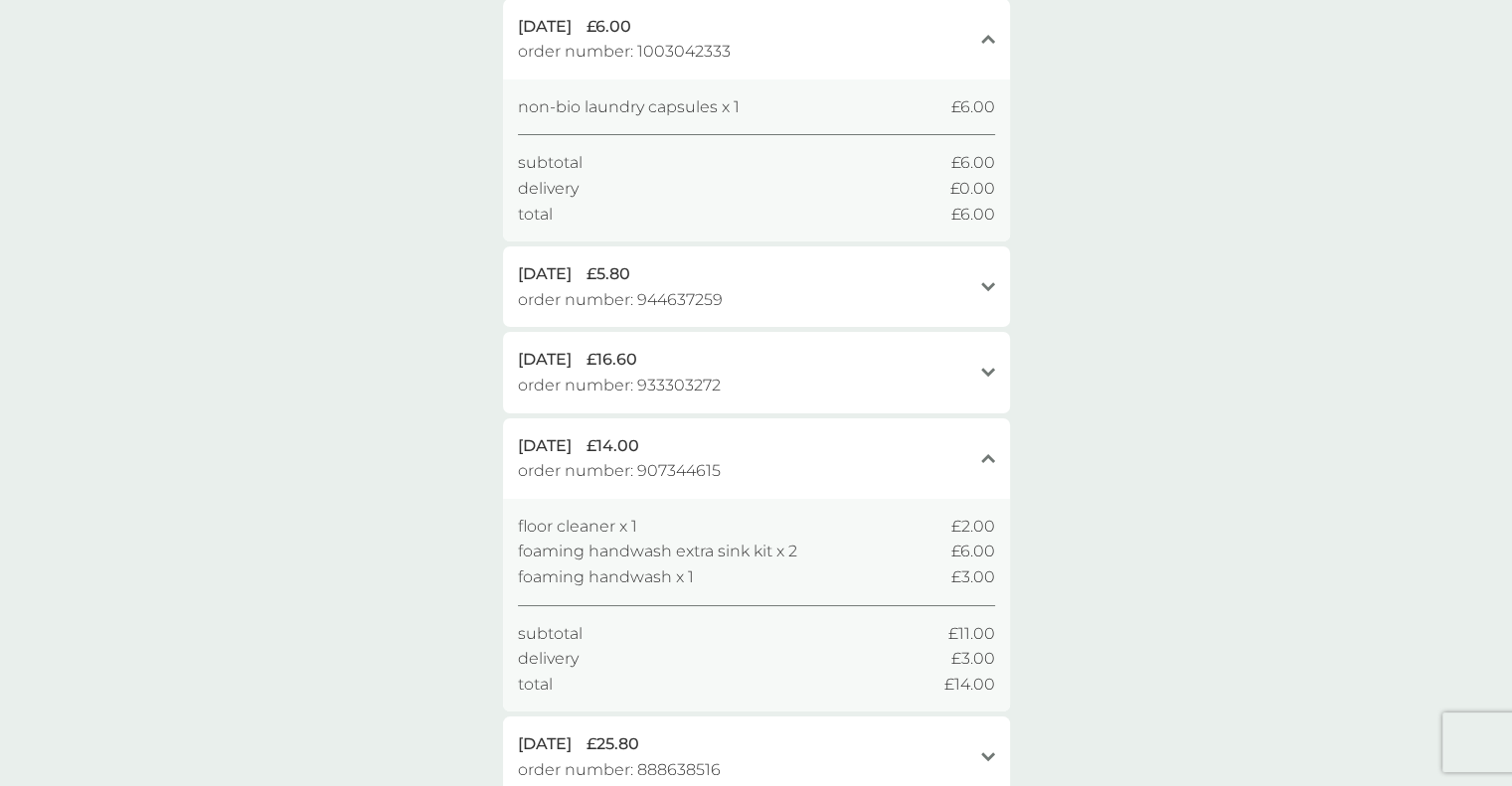 scroll, scrollTop: 298, scrollLeft: 0, axis: vertical 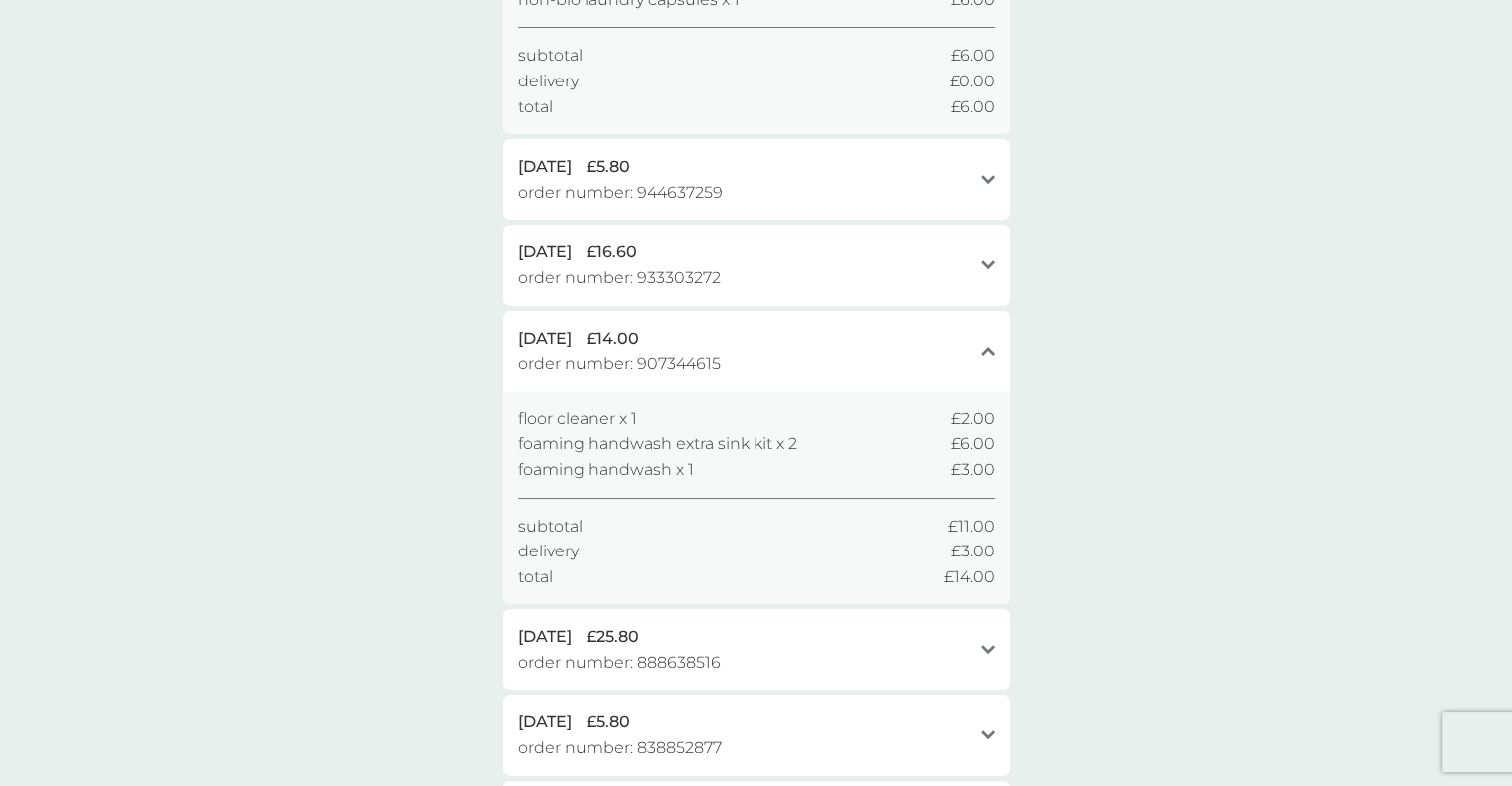 click on "£16.60" at bounding box center (611, 252) 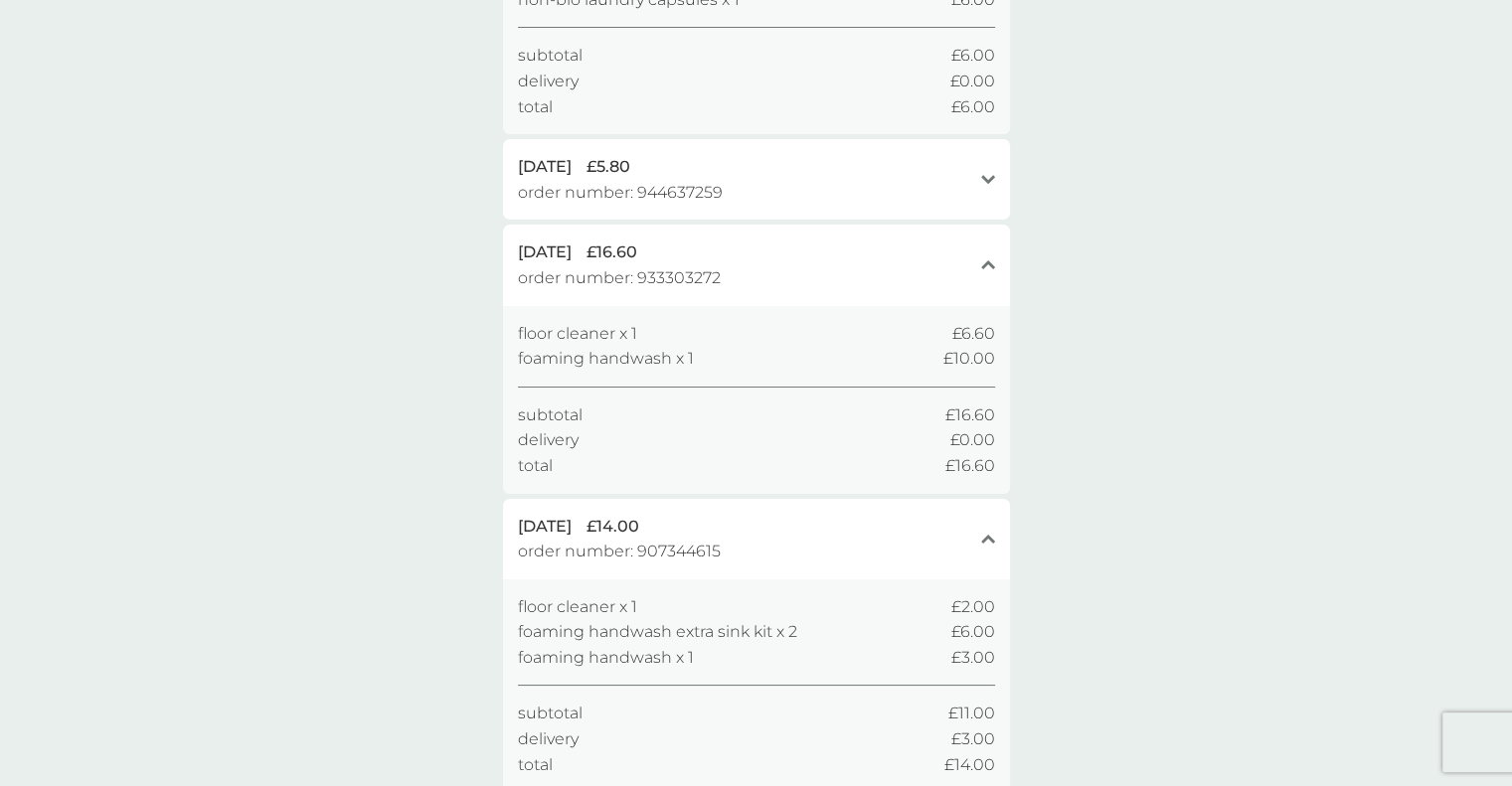 click on "order number:   944637259" at bounding box center (620, 193) 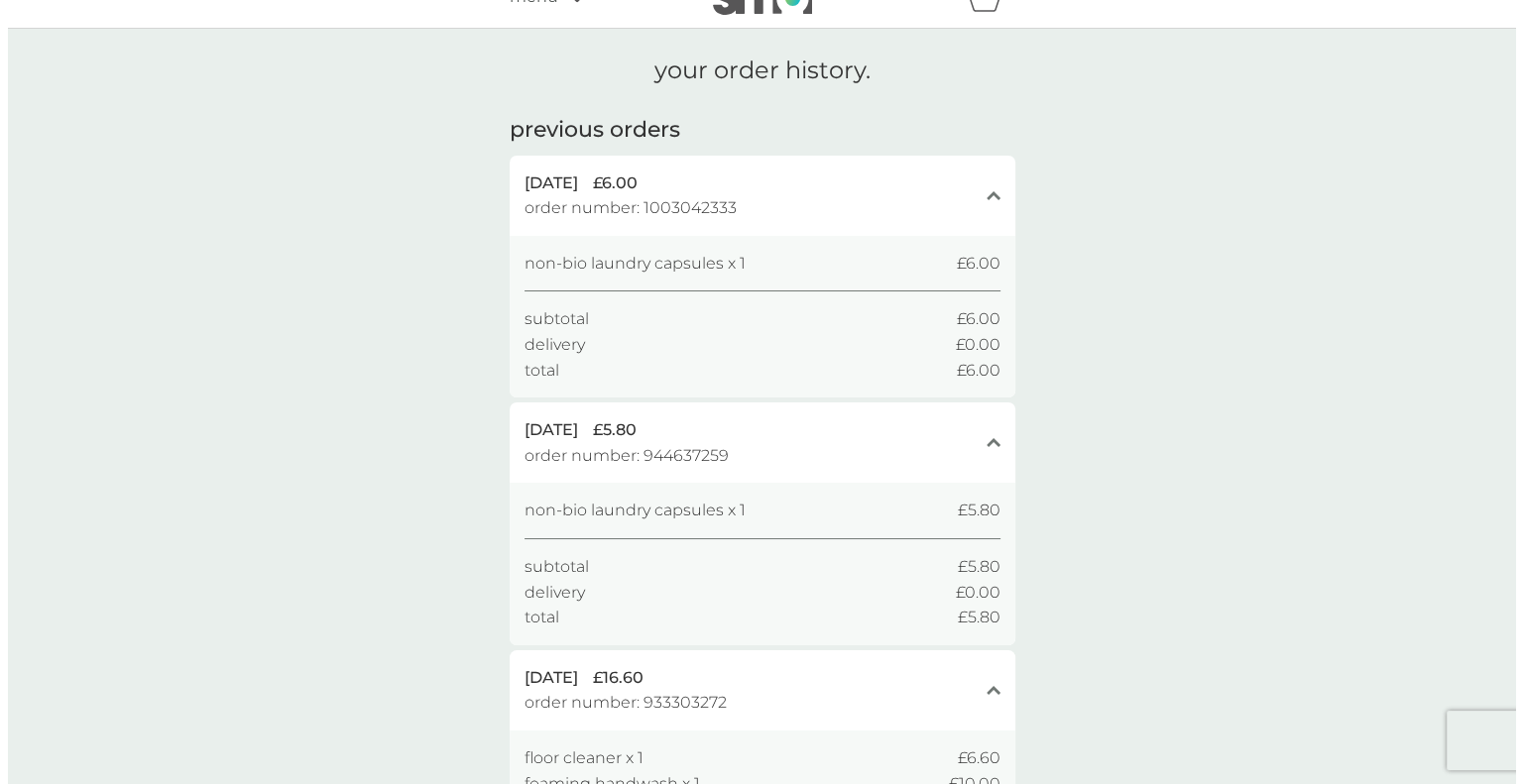 scroll, scrollTop: 0, scrollLeft: 0, axis: both 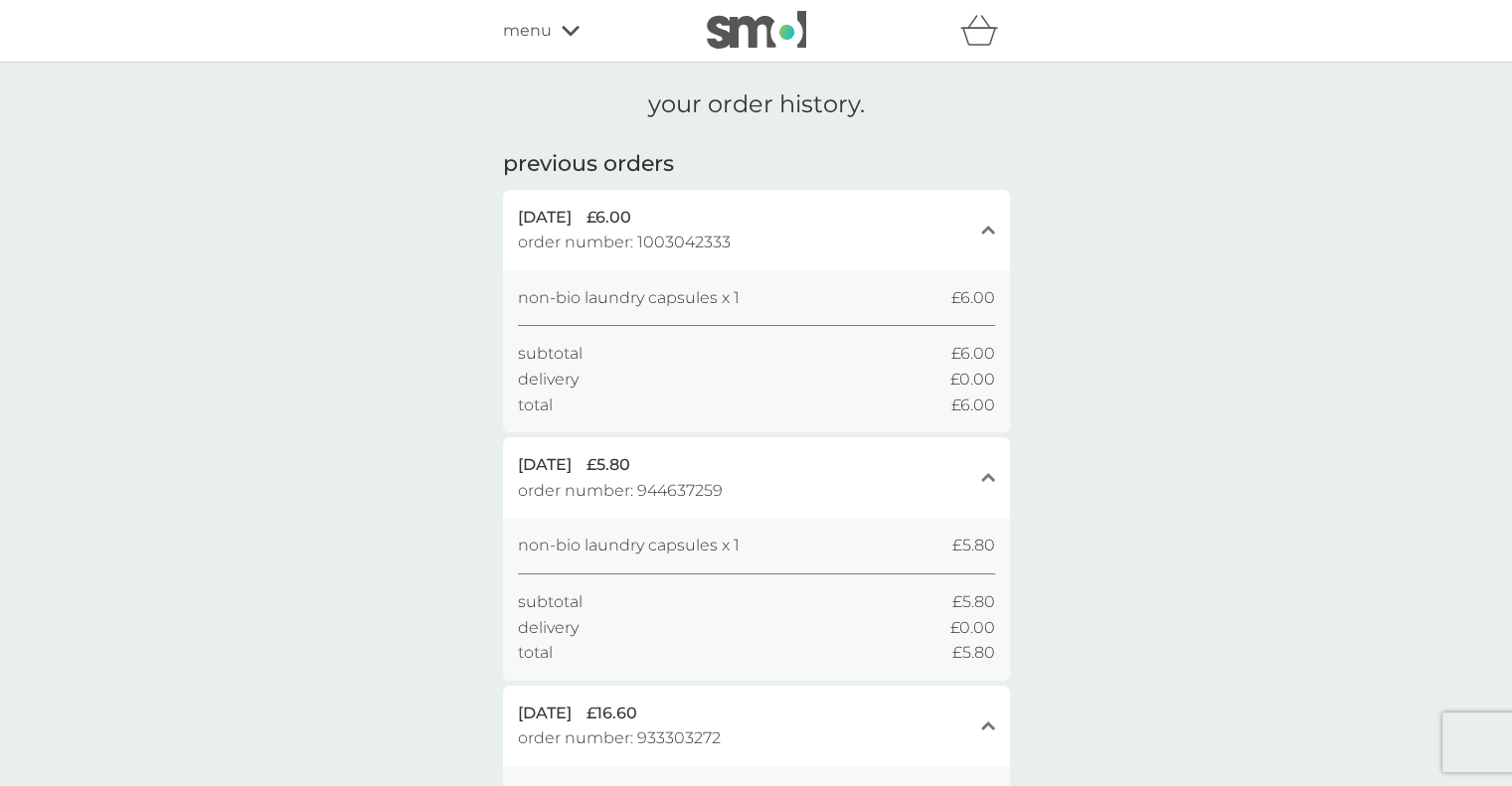 click 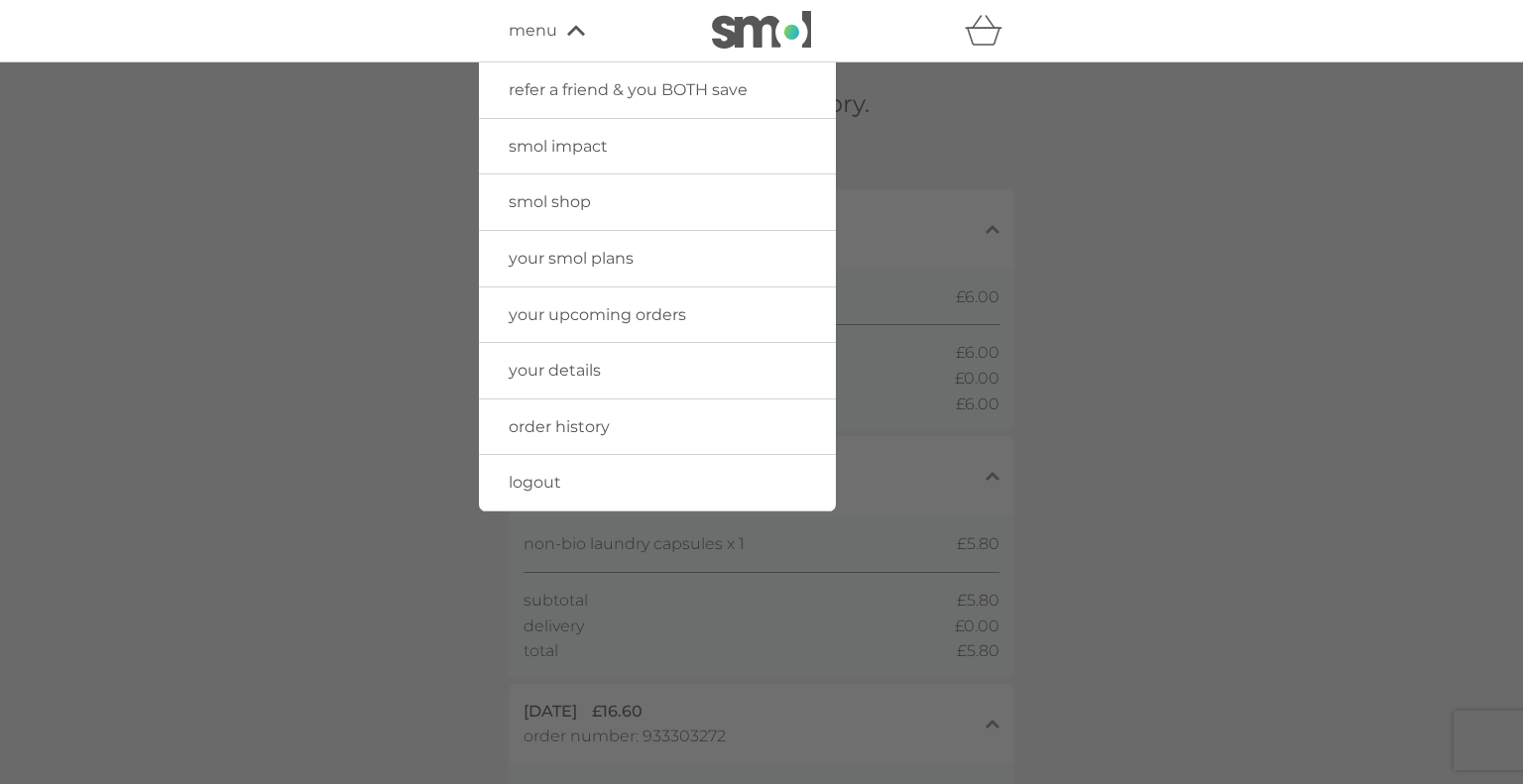 click on "logout" at bounding box center (534, 482) 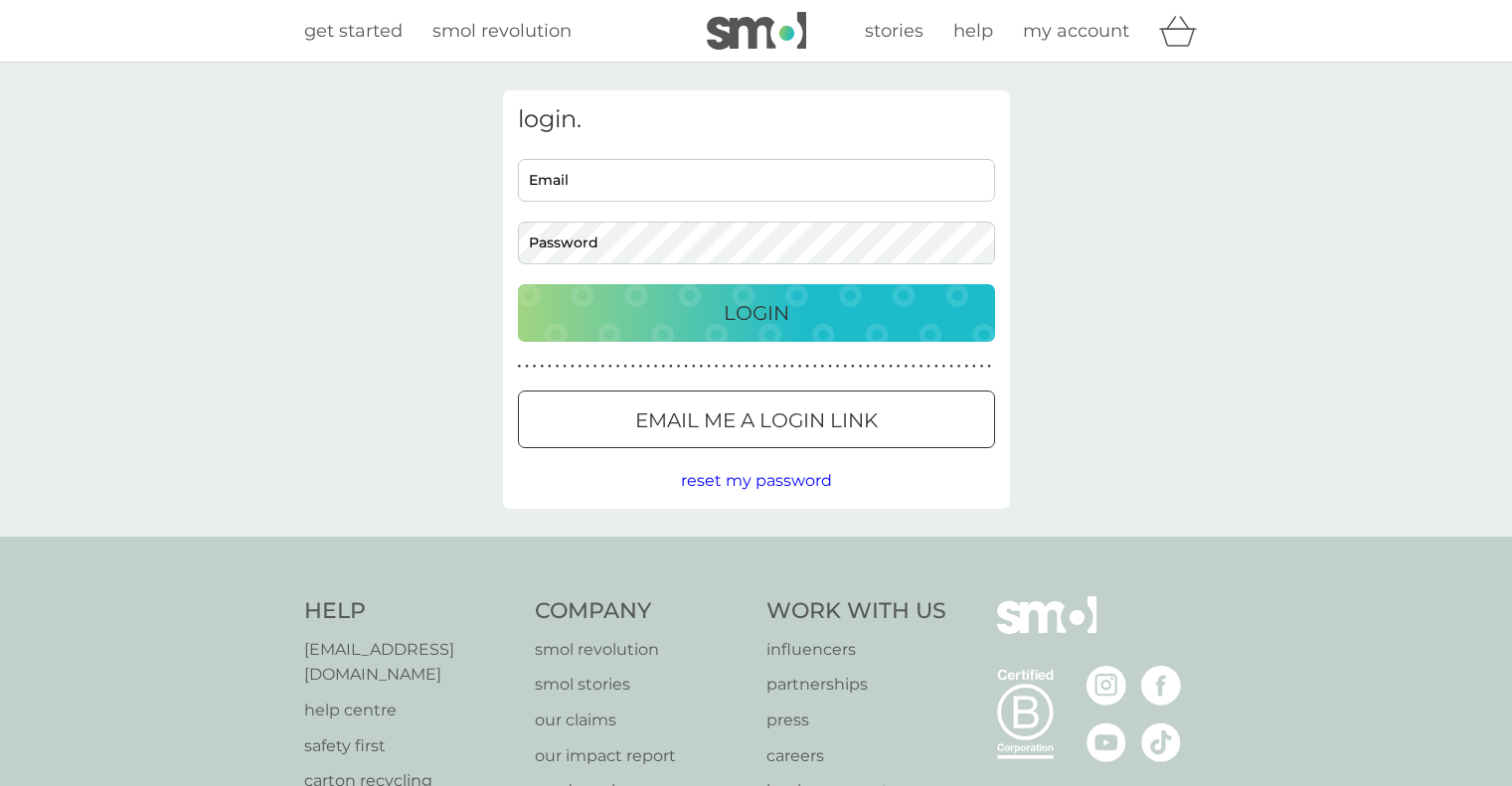 scroll, scrollTop: 0, scrollLeft: 0, axis: both 